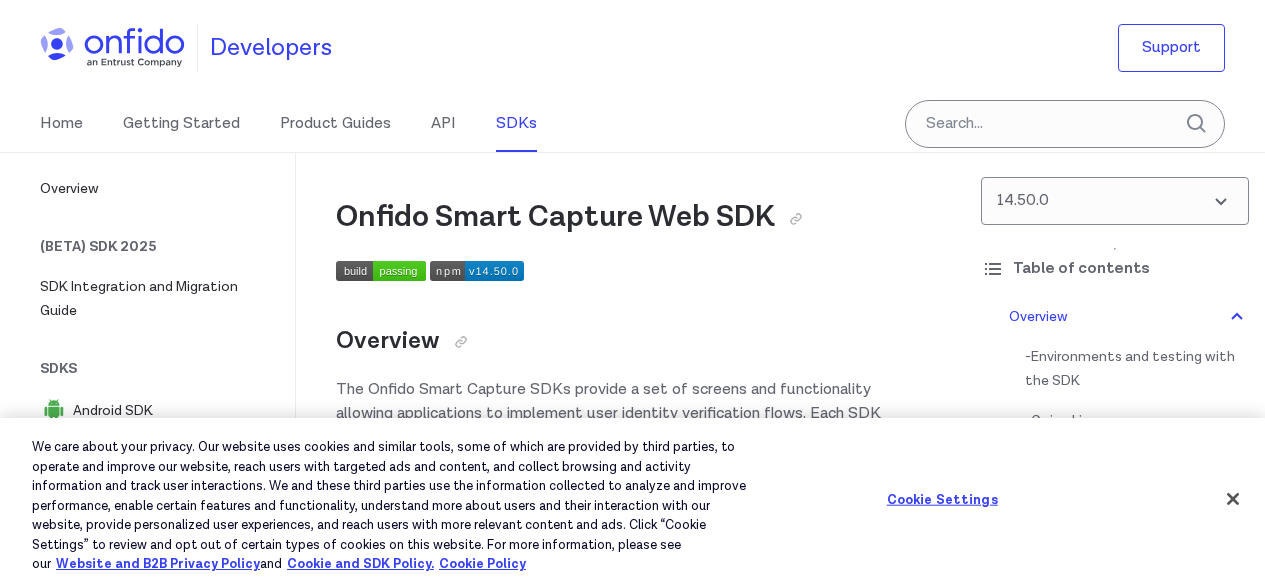 scroll, scrollTop: 0, scrollLeft: 0, axis: both 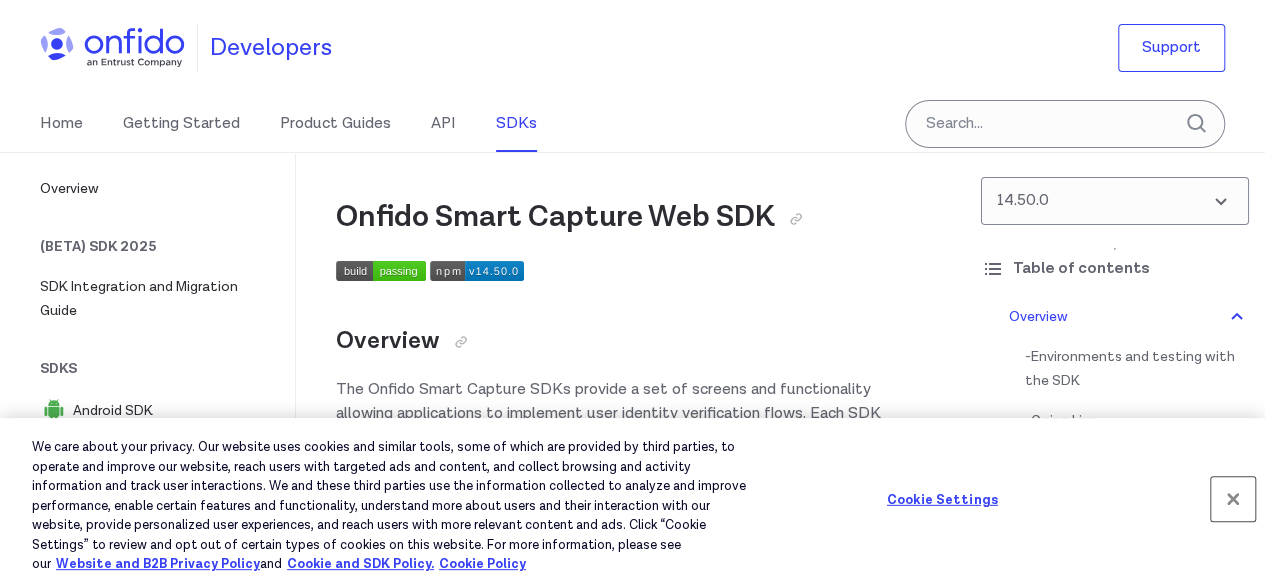 click at bounding box center (1233, 499) 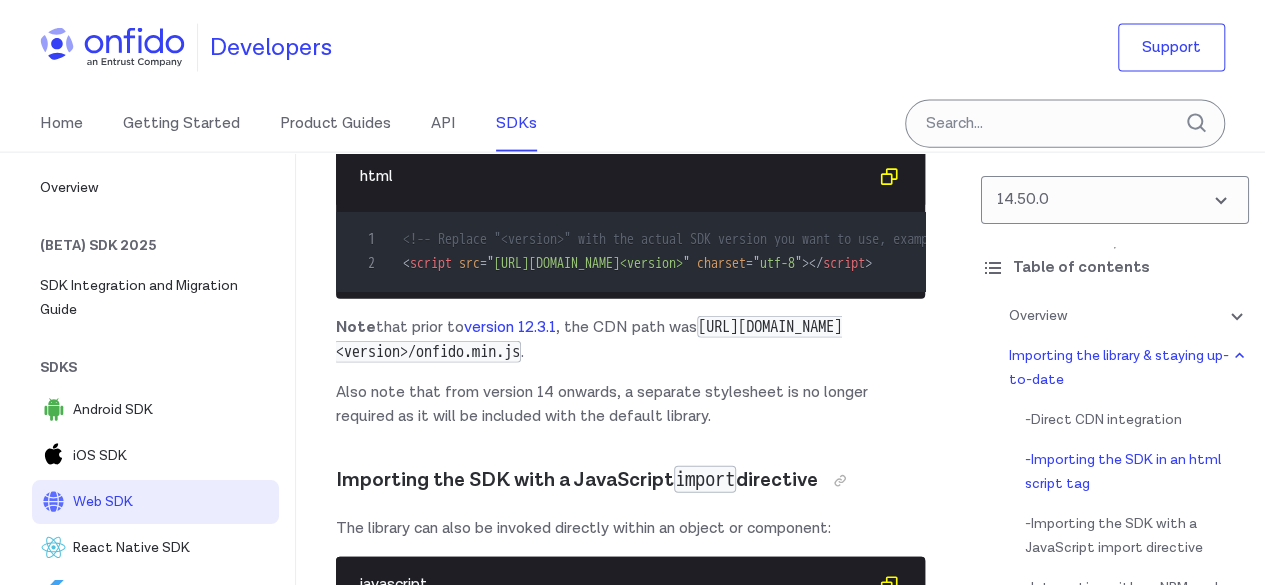 scroll, scrollTop: 2300, scrollLeft: 0, axis: vertical 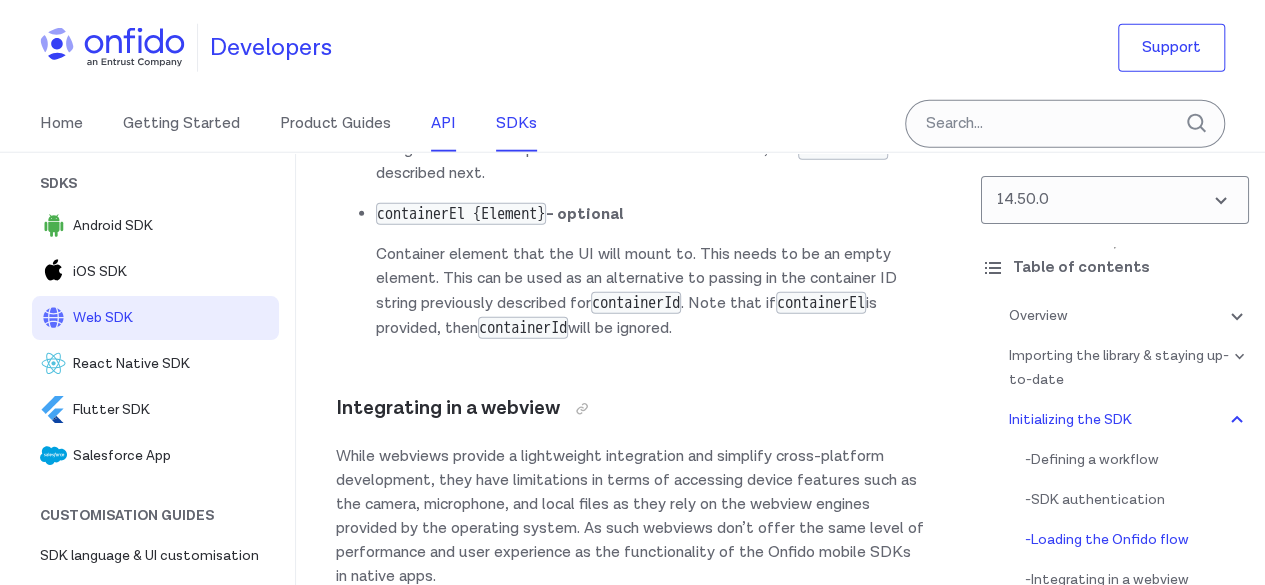 click on "API" at bounding box center (443, 124) 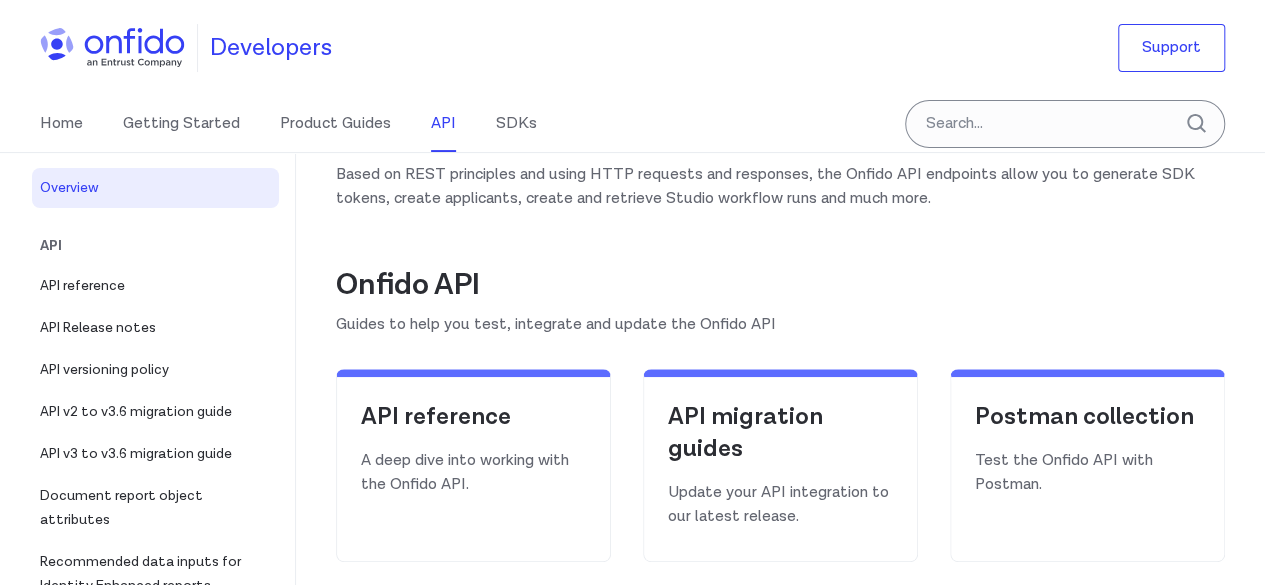 scroll, scrollTop: 200, scrollLeft: 0, axis: vertical 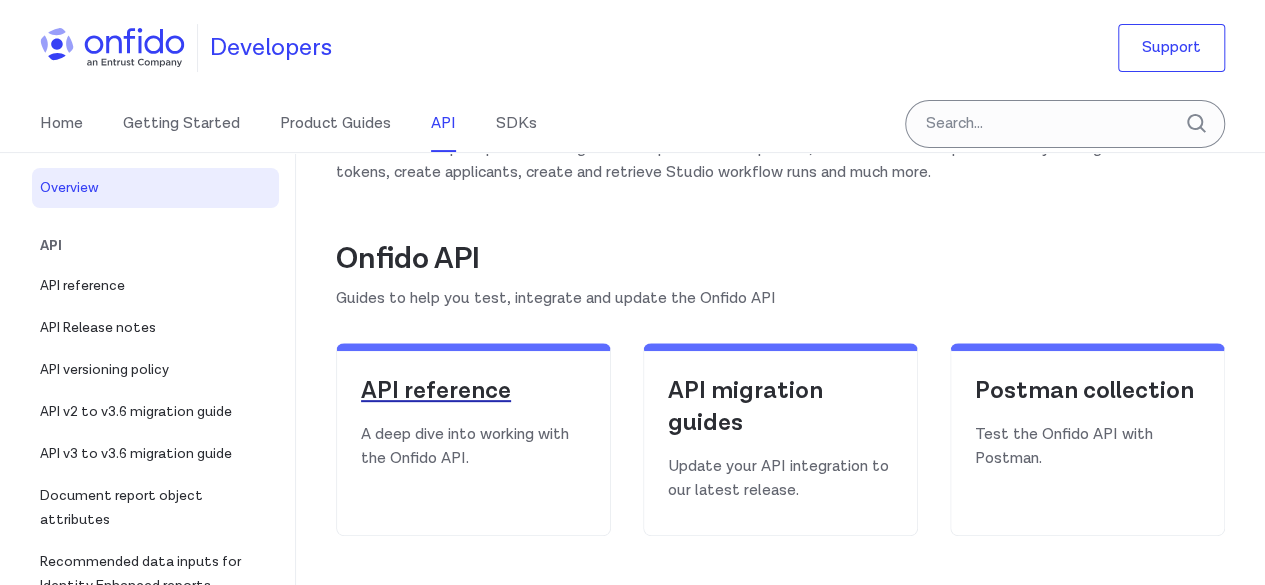 click on "API reference" at bounding box center [473, 391] 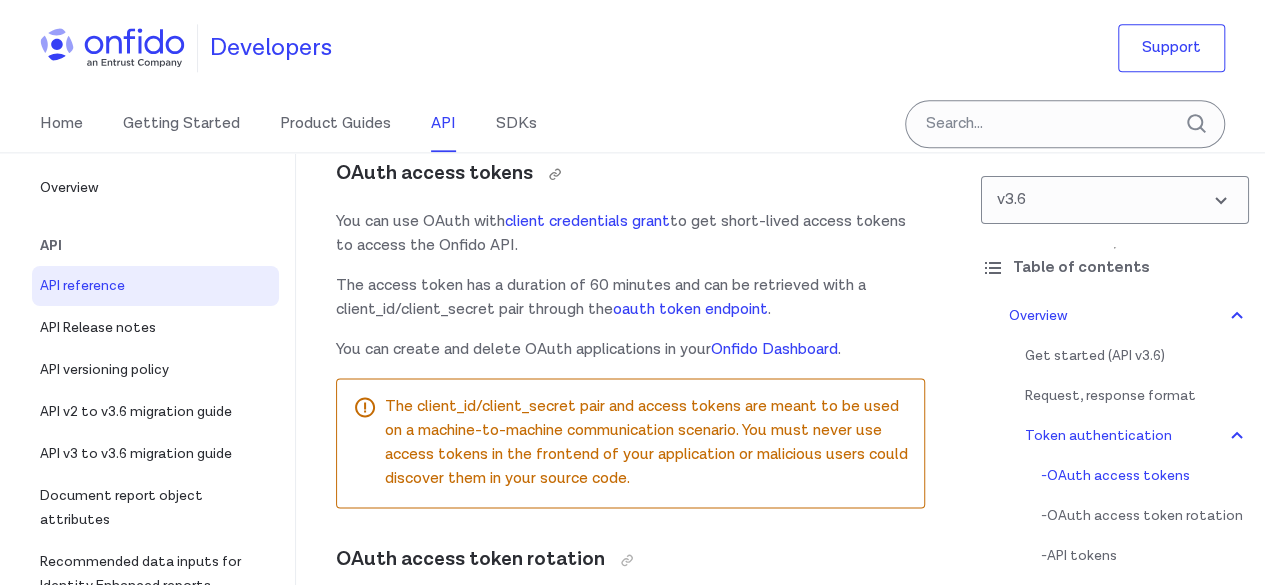 scroll, scrollTop: 1300, scrollLeft: 0, axis: vertical 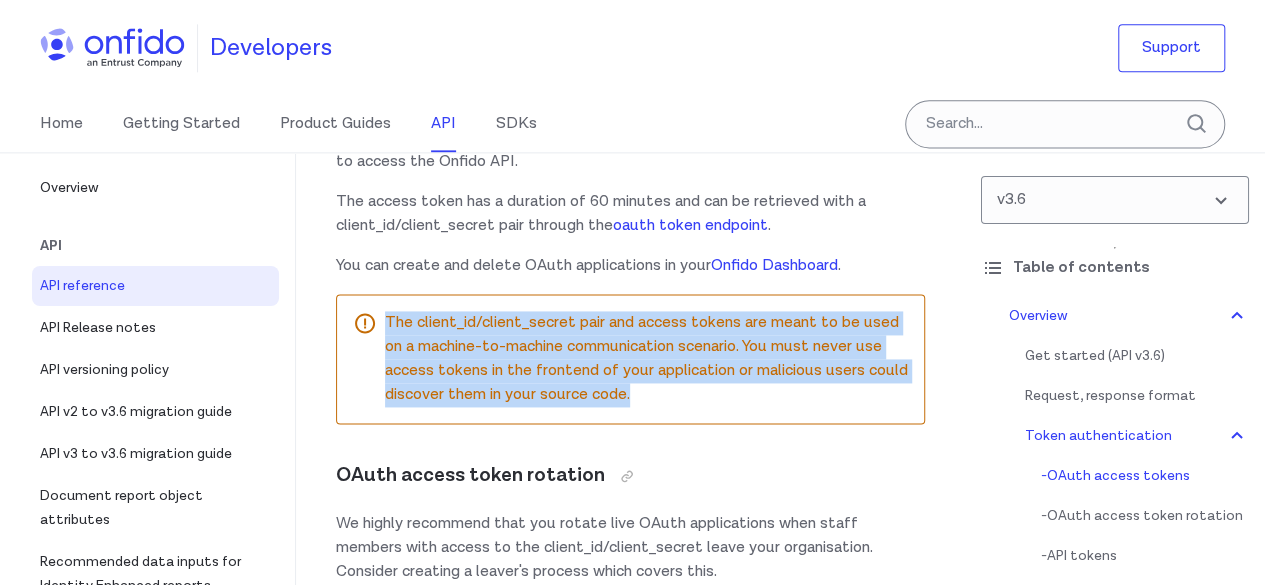 drag, startPoint x: 386, startPoint y: 362, endPoint x: 789, endPoint y: 420, distance: 407.1523 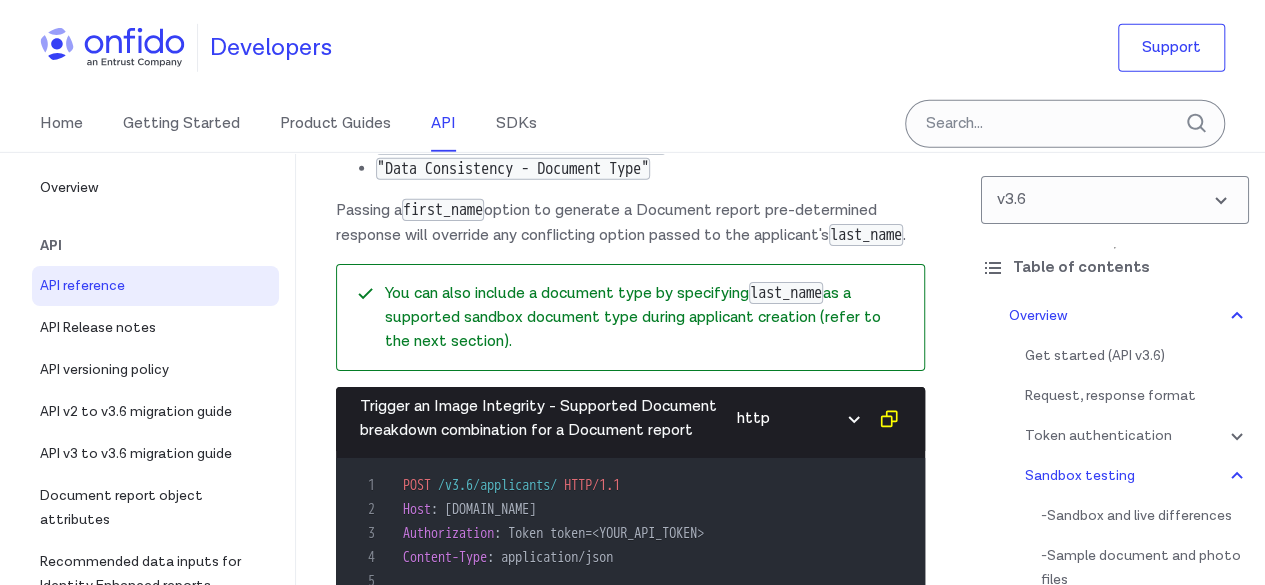 scroll, scrollTop: 7200, scrollLeft: 0, axis: vertical 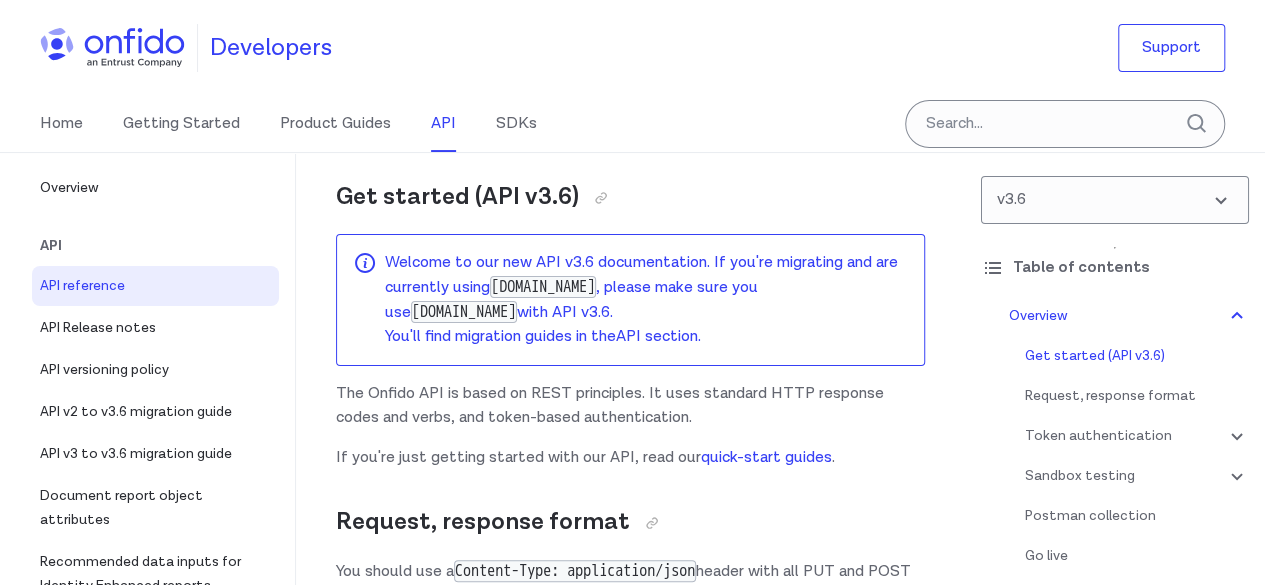 click on "The Onfido API is based on REST principles. It uses standard HTTP response
codes and verbs, and token-based authentication." at bounding box center [630, 406] 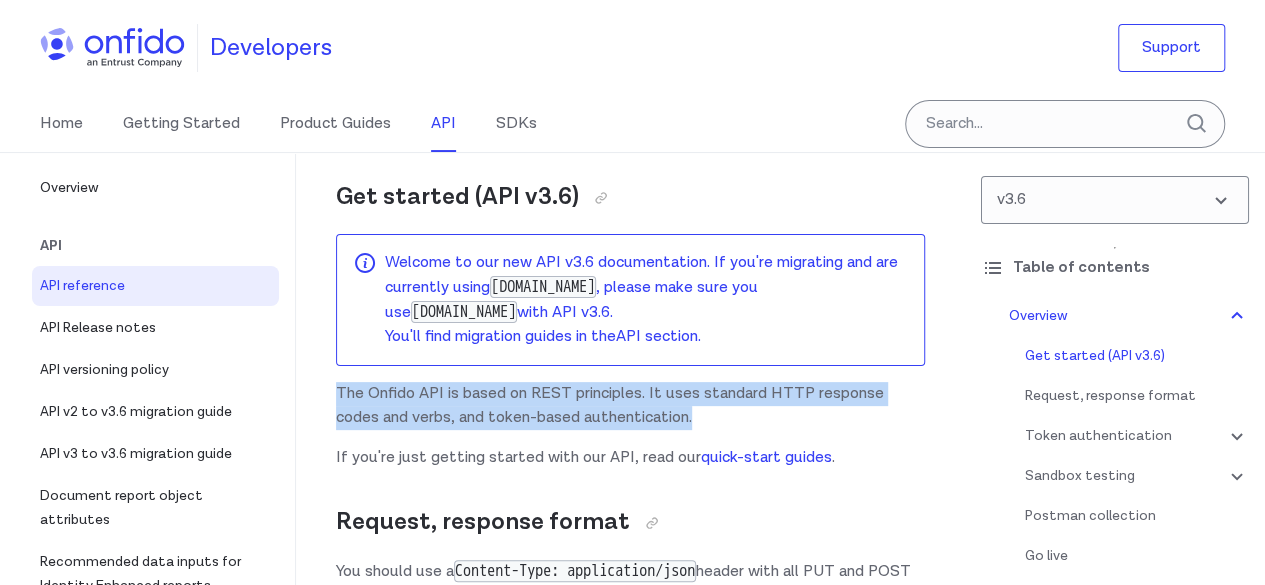 drag, startPoint x: 336, startPoint y: 395, endPoint x: 750, endPoint y: 413, distance: 414.3911 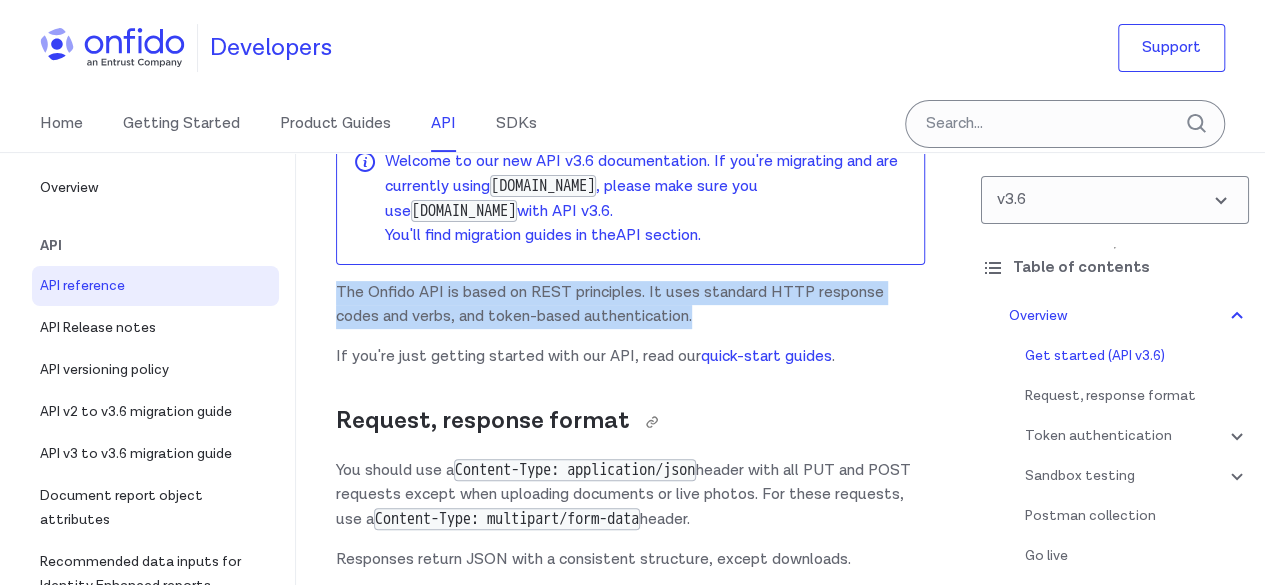 scroll, scrollTop: 300, scrollLeft: 0, axis: vertical 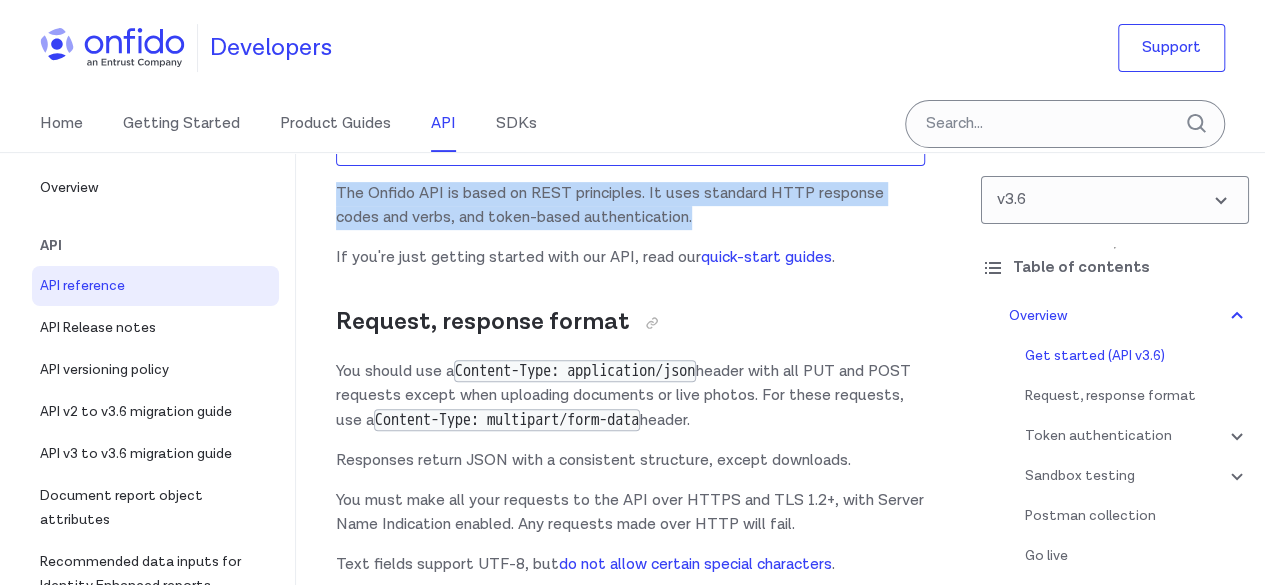 drag, startPoint x: 339, startPoint y: 377, endPoint x: 839, endPoint y: 419, distance: 501.7609 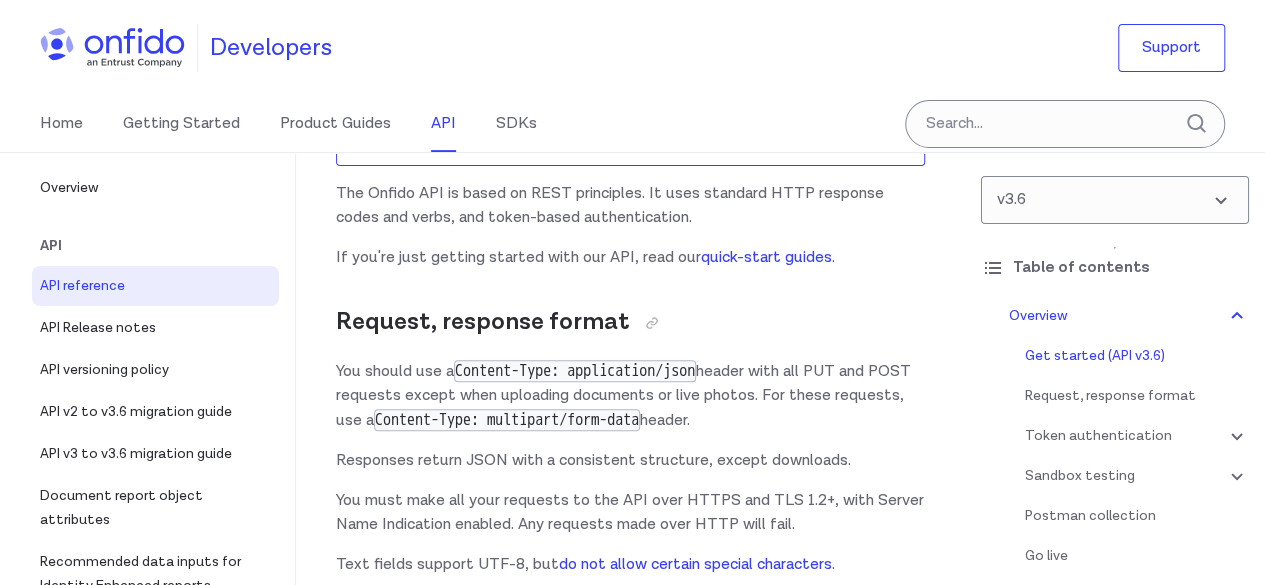 click on "Responses return JSON with a consistent structure, except downloads." at bounding box center (630, 461) 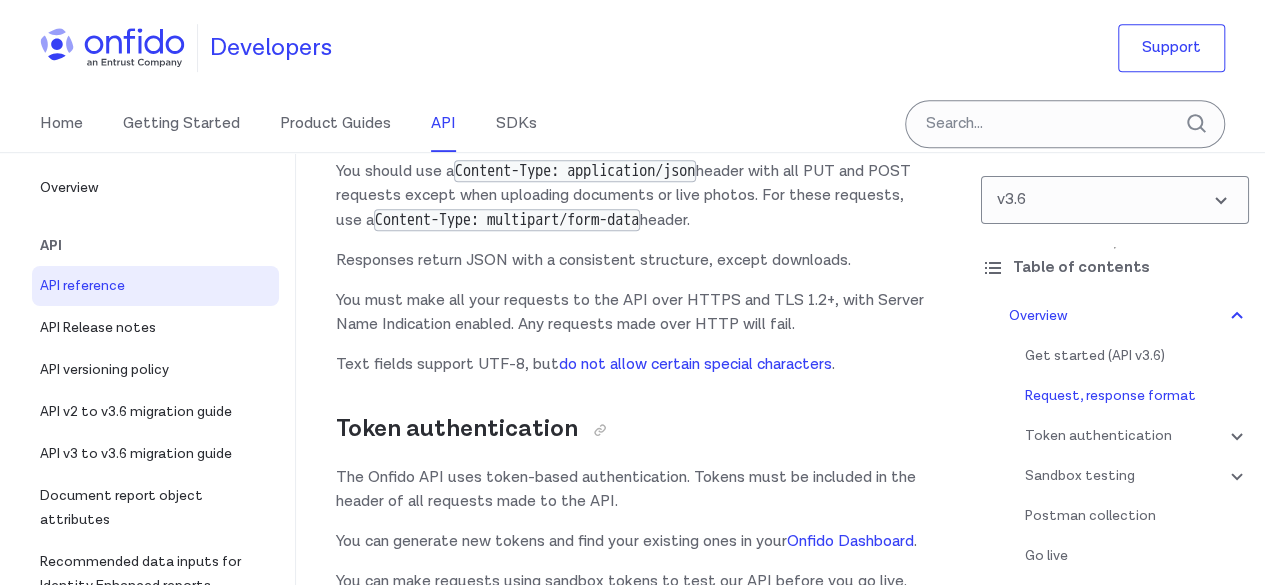 scroll, scrollTop: 600, scrollLeft: 0, axis: vertical 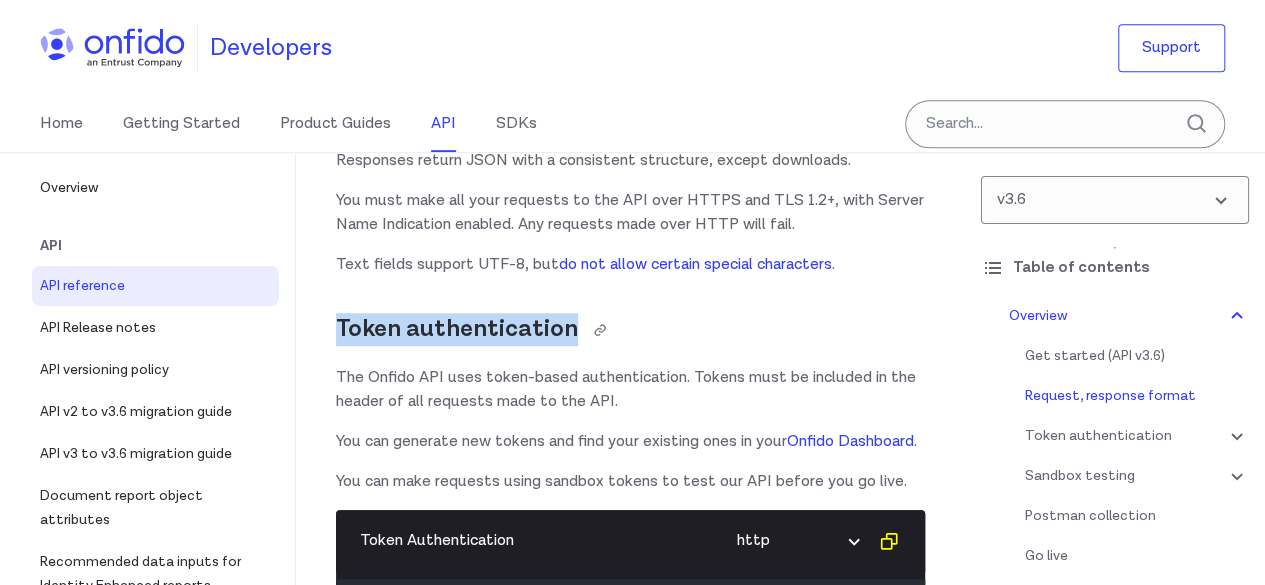 drag, startPoint x: 341, startPoint y: 329, endPoint x: 746, endPoint y: 328, distance: 405.00122 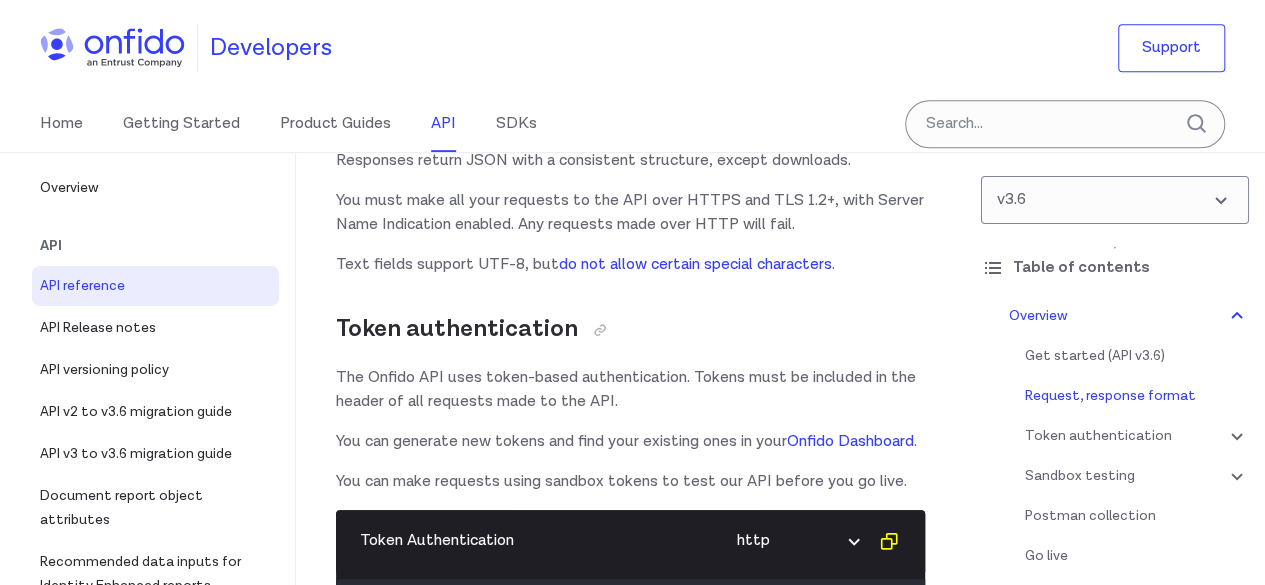 click on "The Onfido API uses token-based authentication. Tokens must be included in
the header of all requests made to the API." at bounding box center (630, 390) 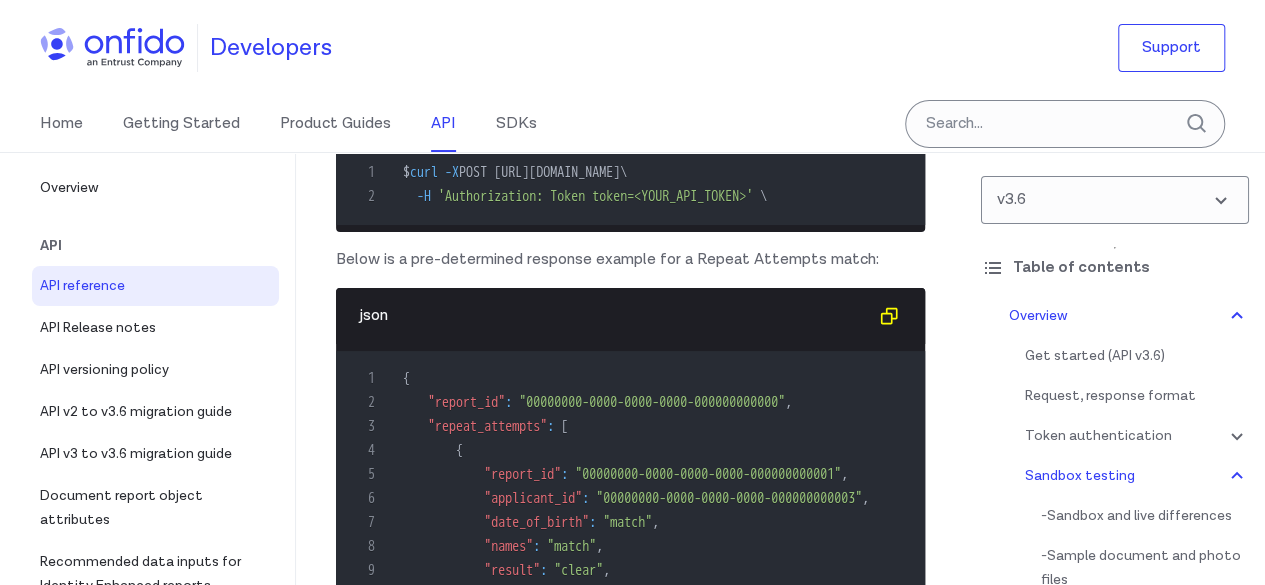scroll, scrollTop: 11400, scrollLeft: 0, axis: vertical 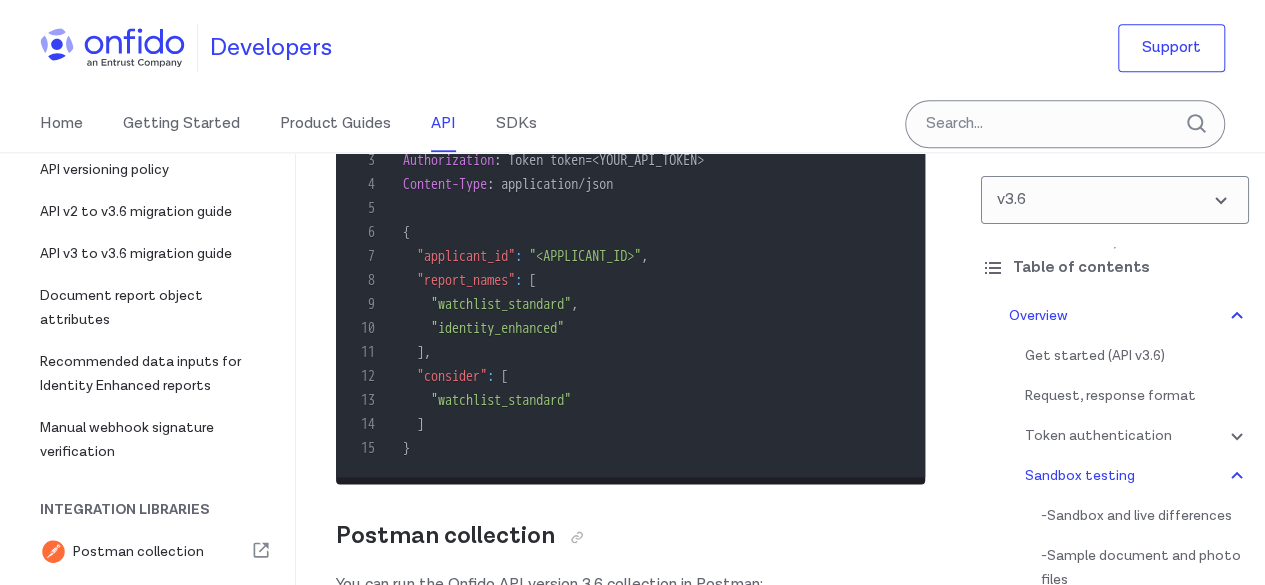 click on "Only the reports specified in the  consider  array will
return a  consider  report result. All other reports in the check will return a  clear  result." at bounding box center (630, -25) 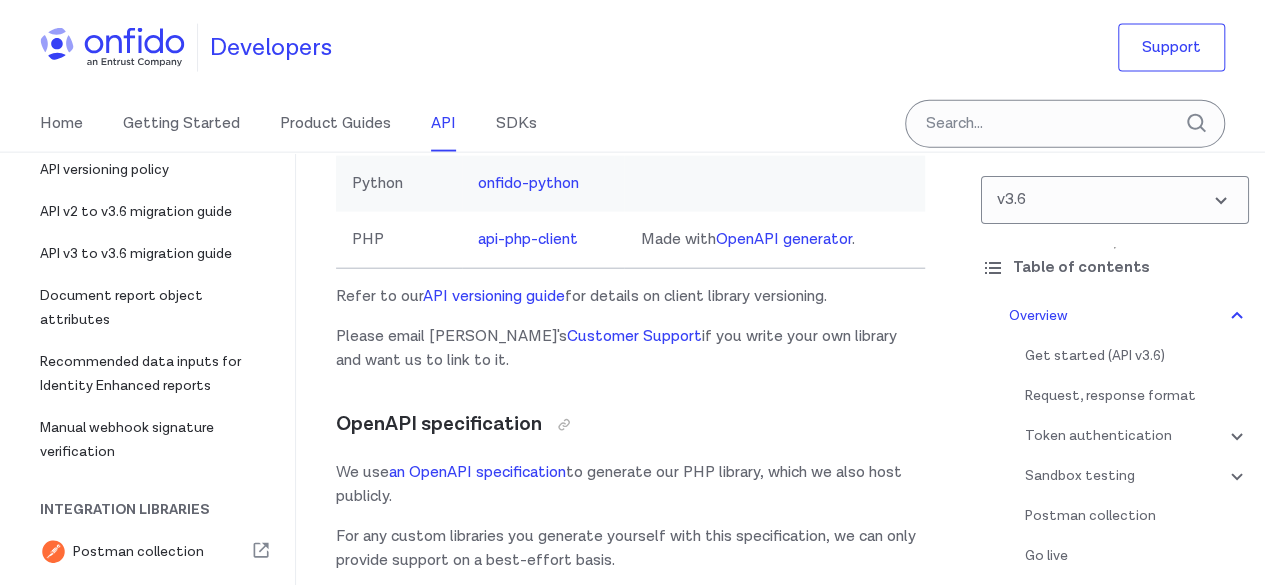 scroll, scrollTop: 17500, scrollLeft: 0, axis: vertical 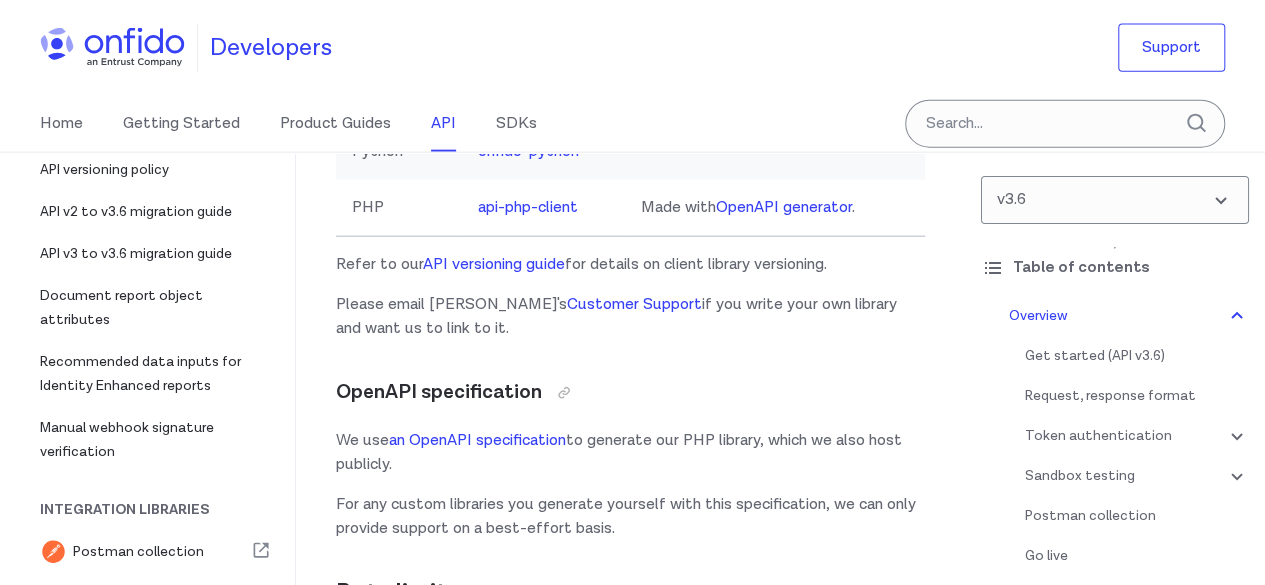 click on "onfido-java" at bounding box center [517, 39] 